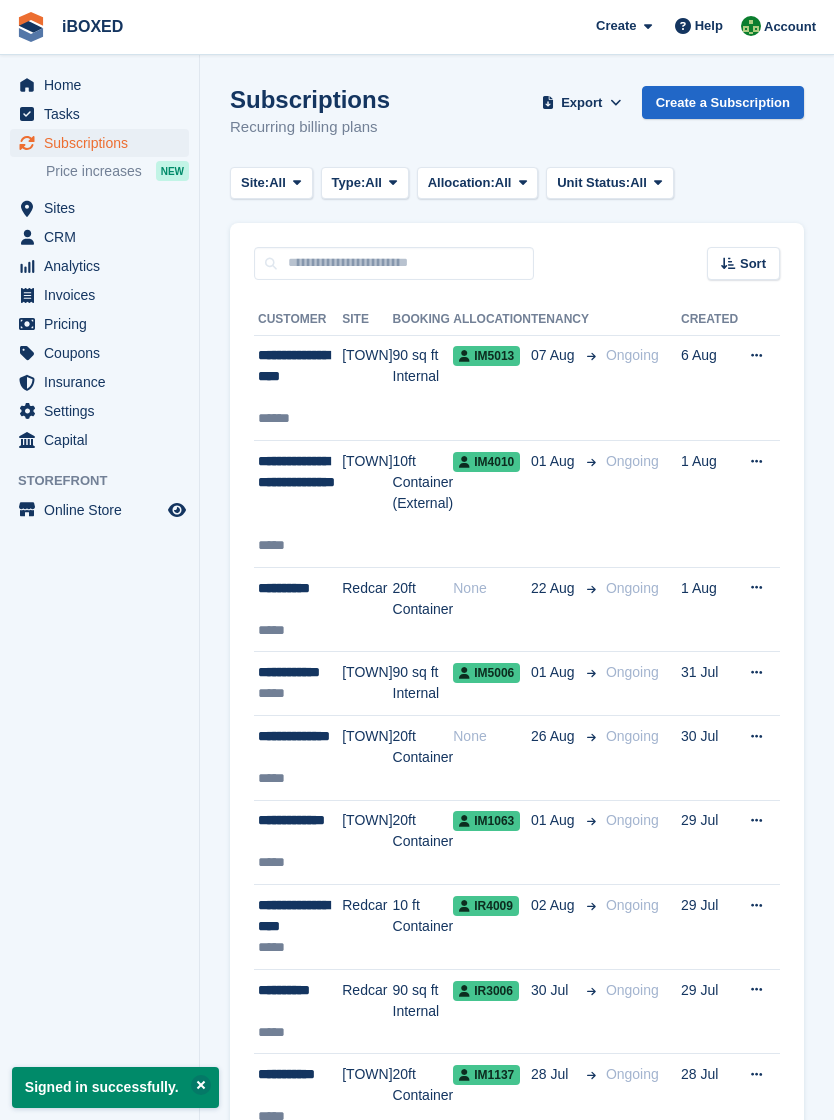 scroll, scrollTop: 0, scrollLeft: 0, axis: both 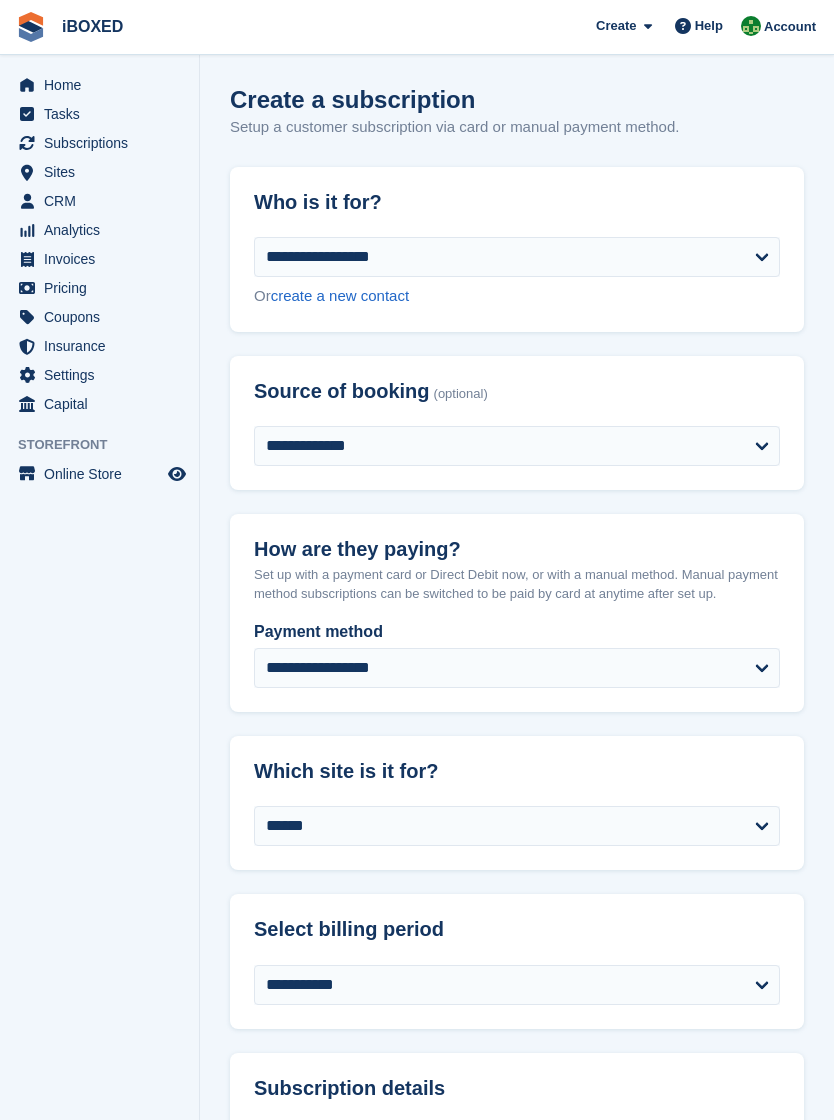click on "create a new contact" at bounding box center [340, 295] 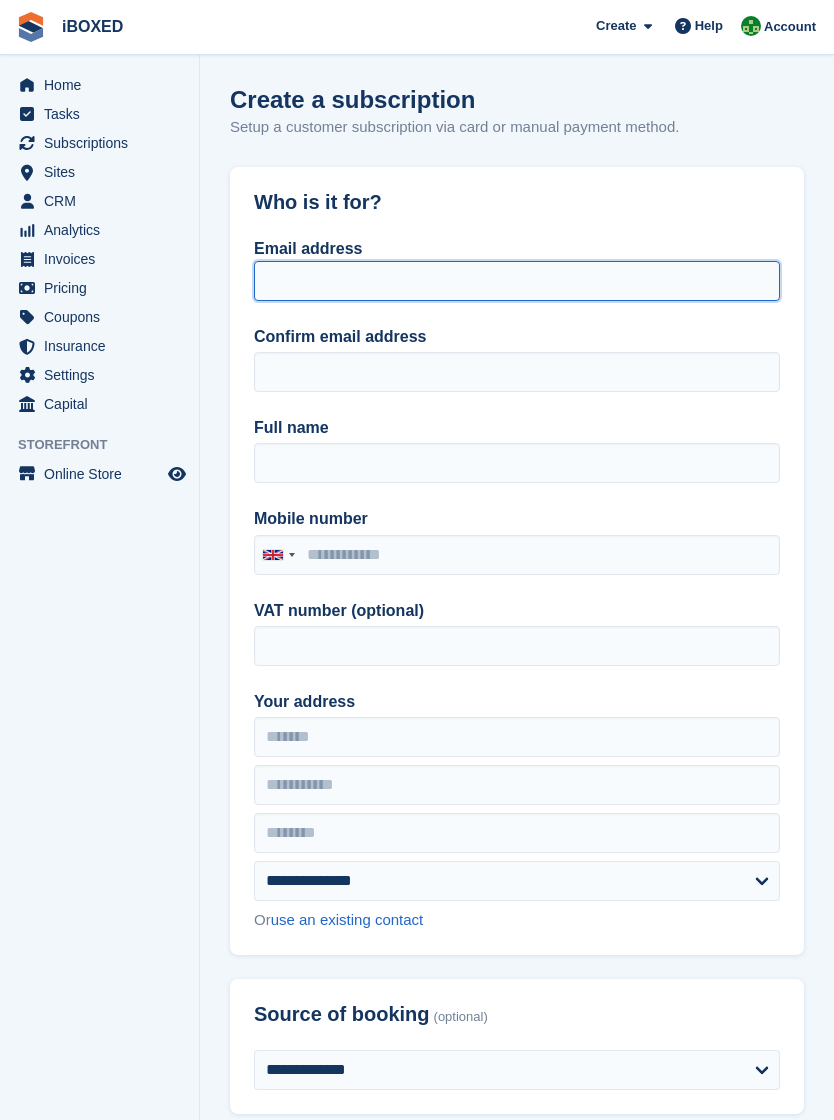 click on "Email address" at bounding box center (517, 281) 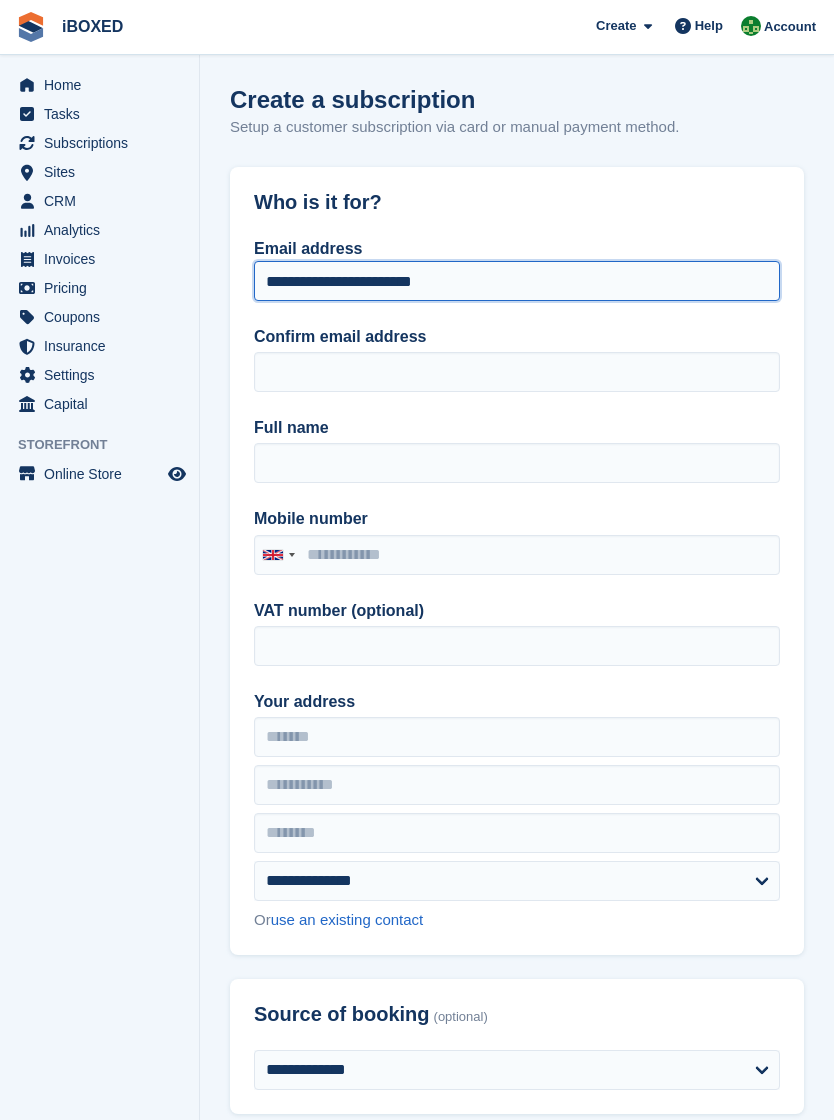 type on "**********" 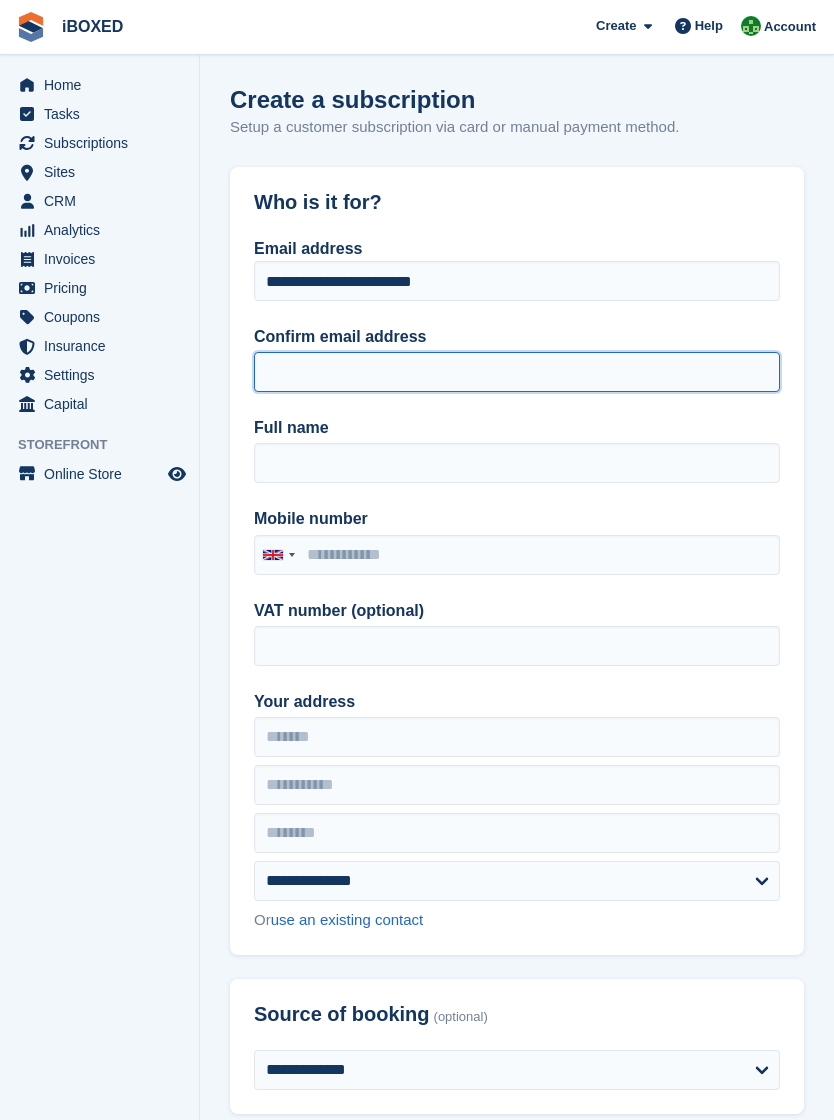 click on "Confirm email address" at bounding box center [517, 372] 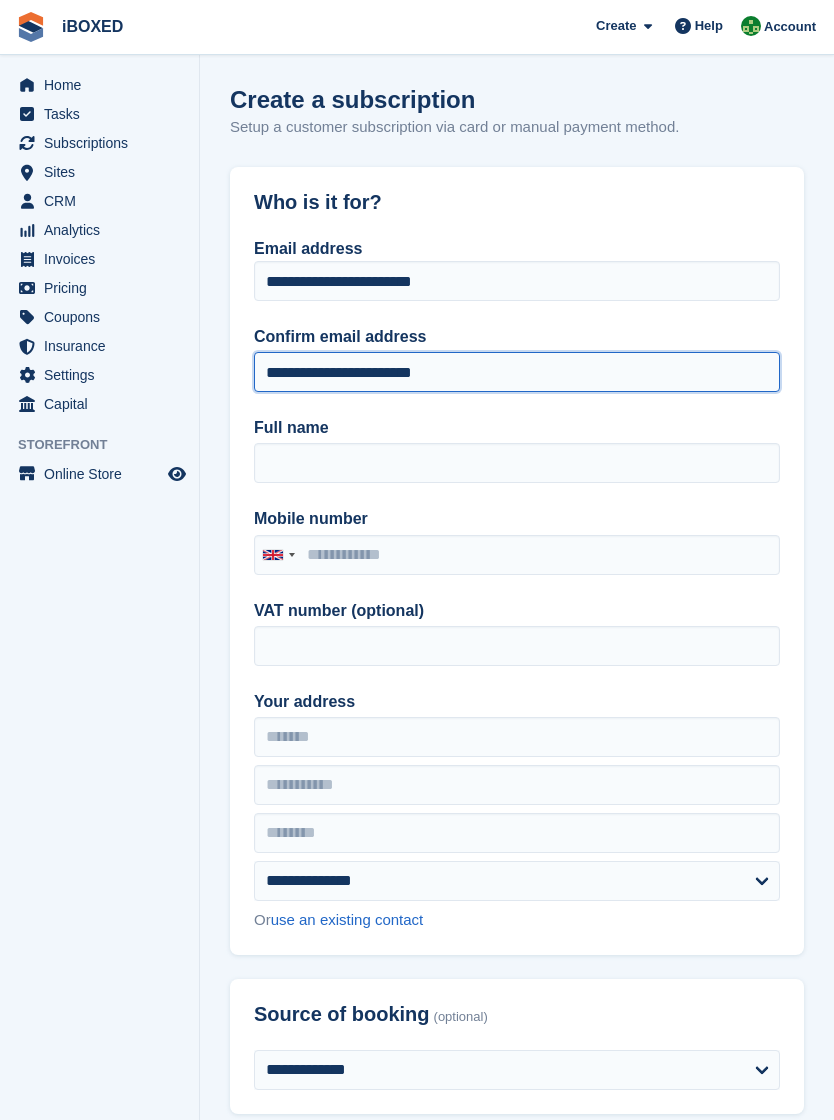 type on "**********" 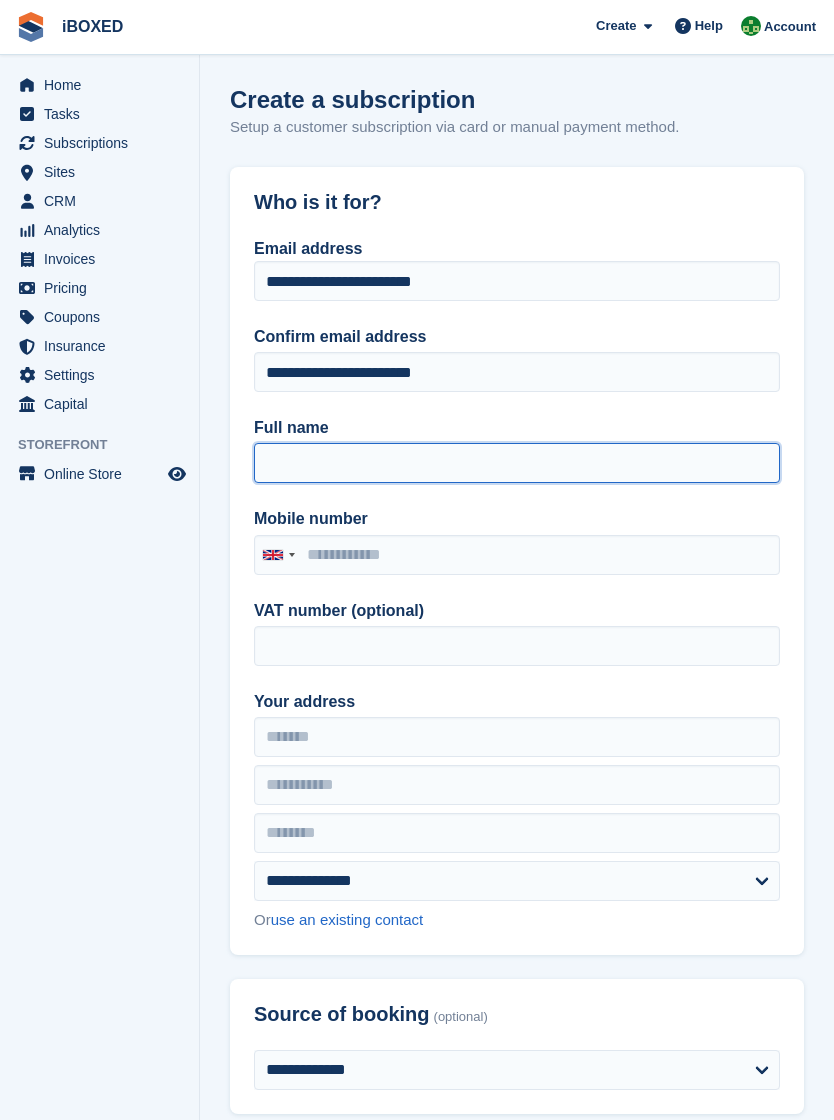 click on "Full name" at bounding box center [517, 463] 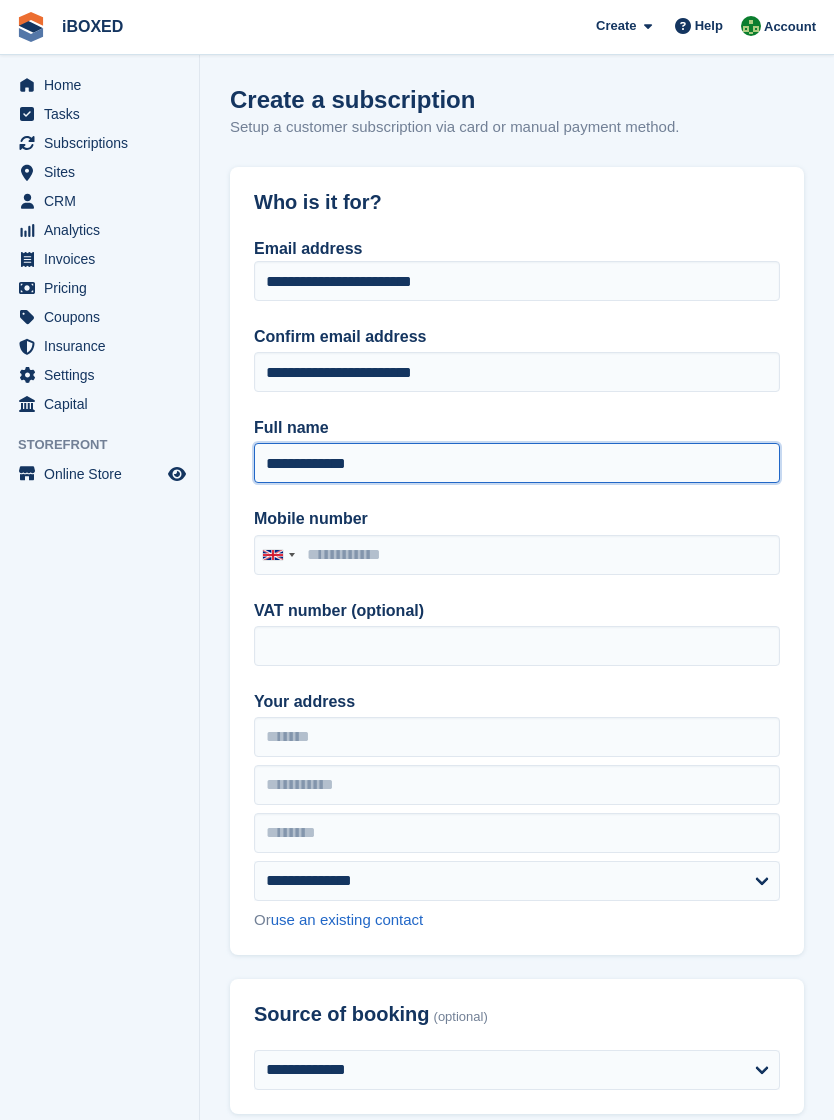 type on "**********" 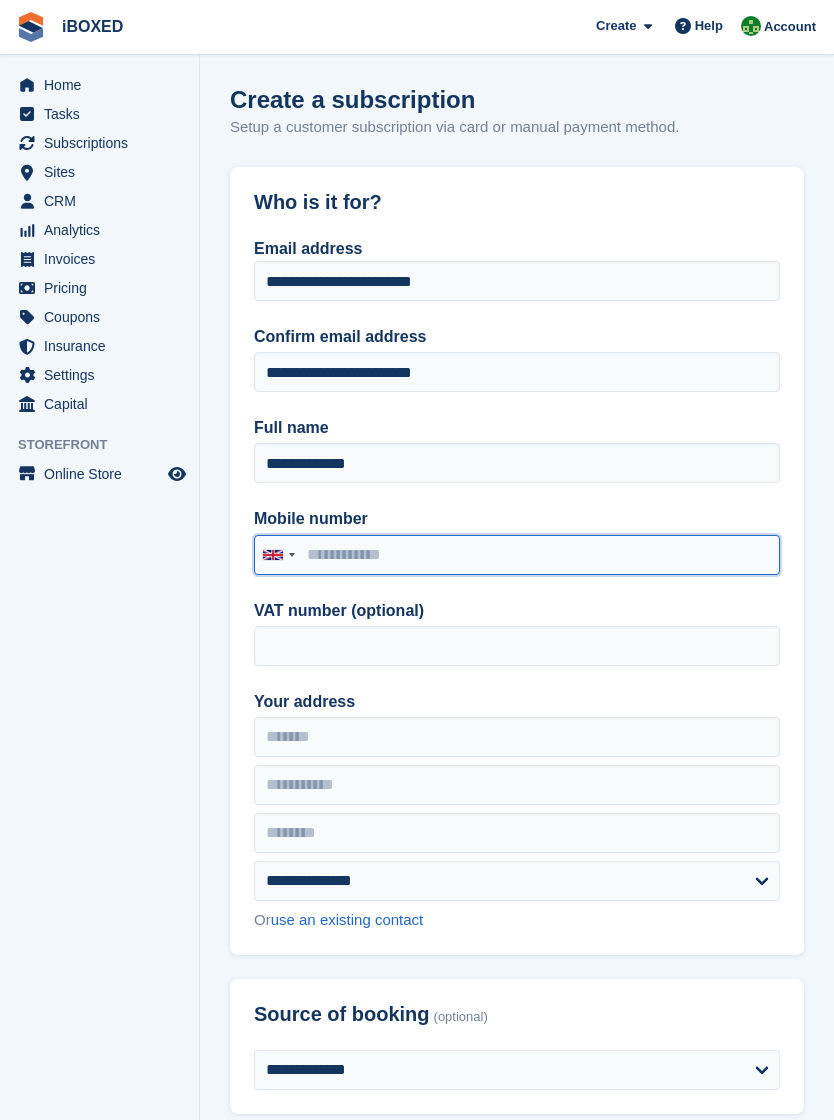 click on "Mobile number" at bounding box center [517, 555] 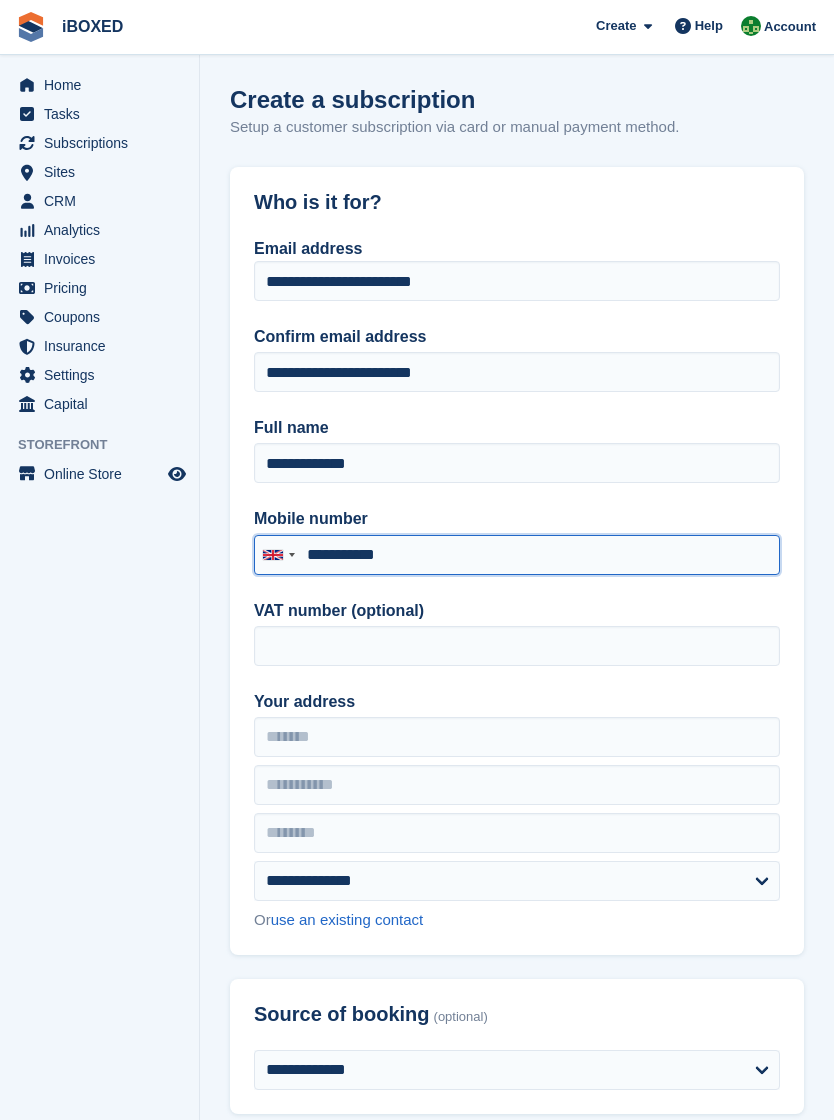 type on "**********" 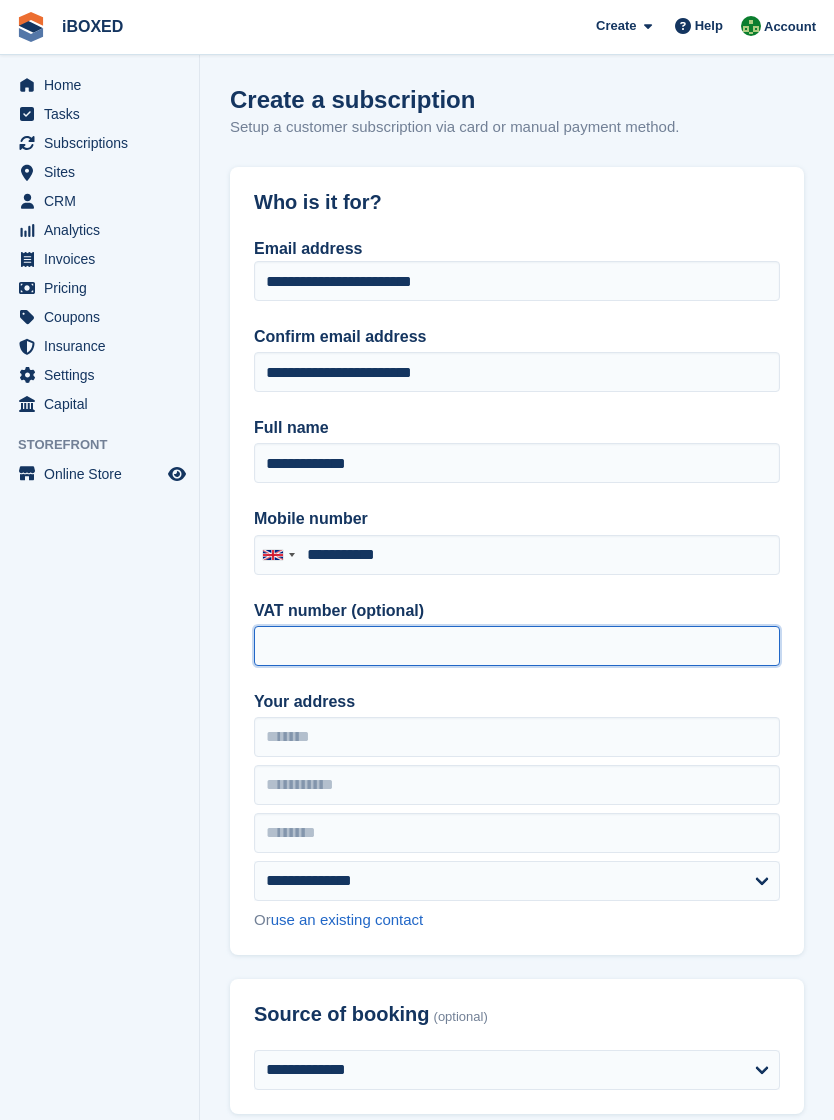click on "VAT number (optional)" at bounding box center (517, 646) 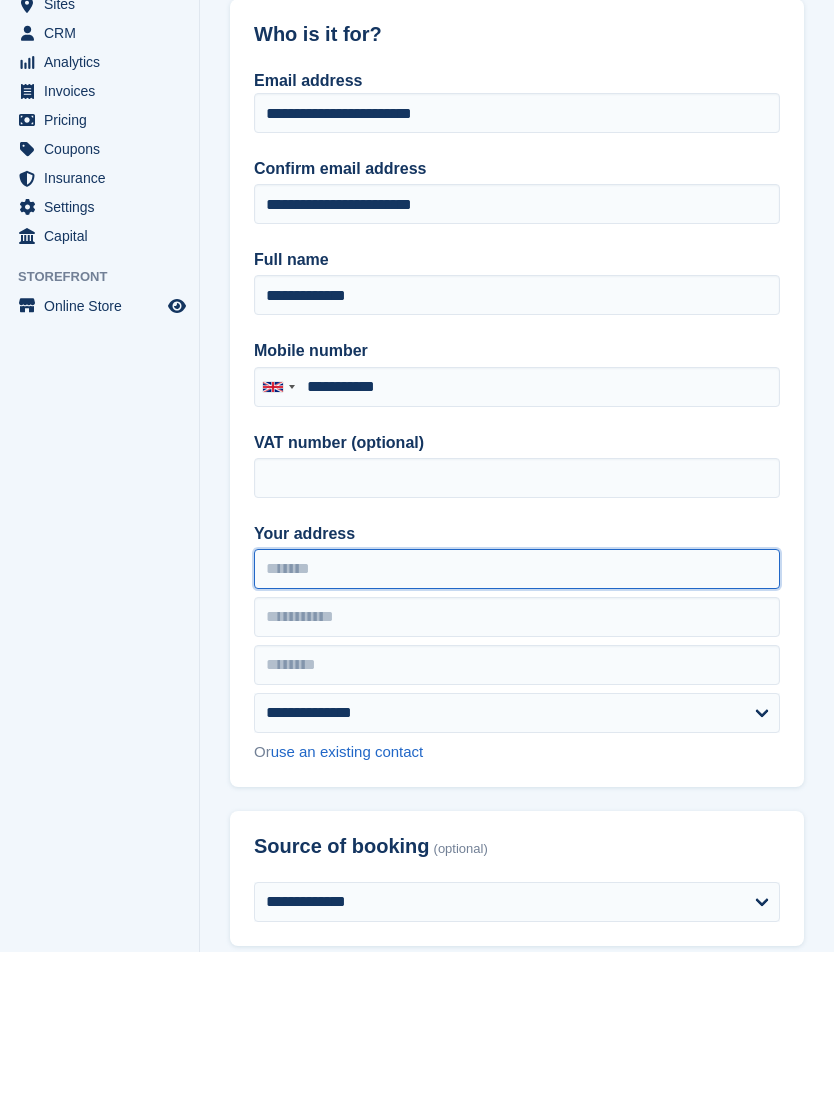 click on "Your address" at bounding box center [517, 737] 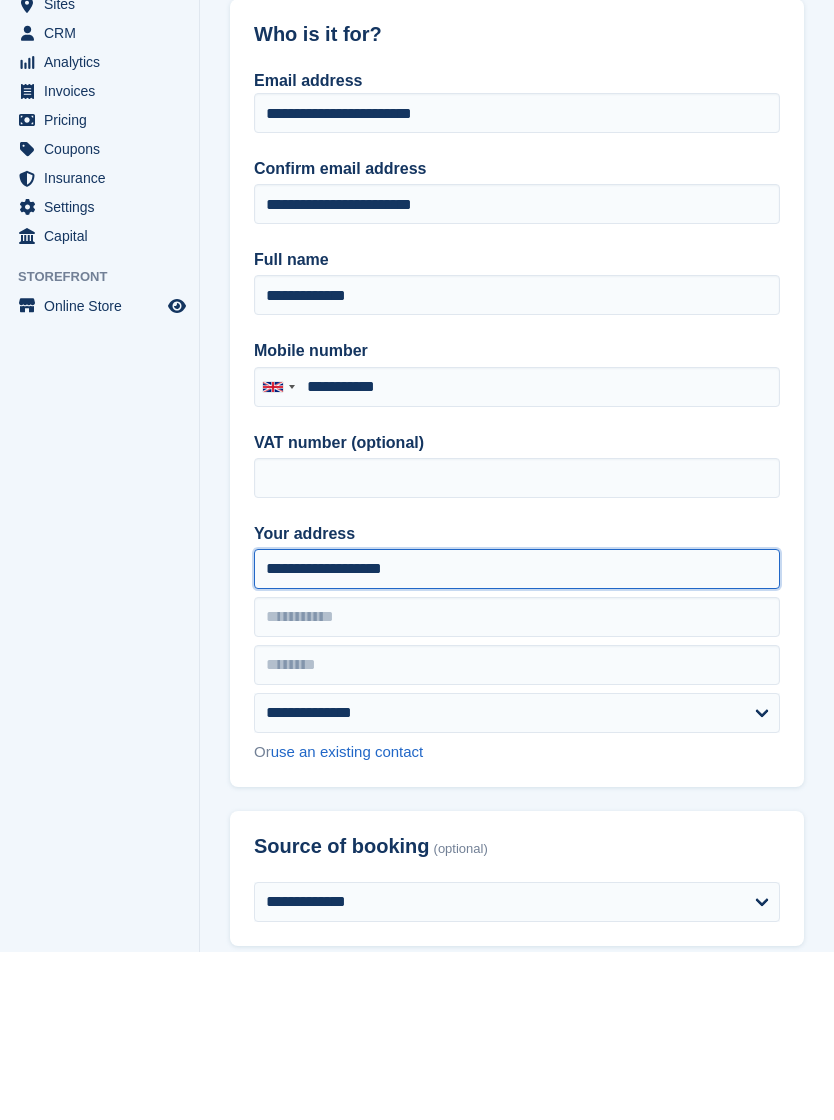 type on "**********" 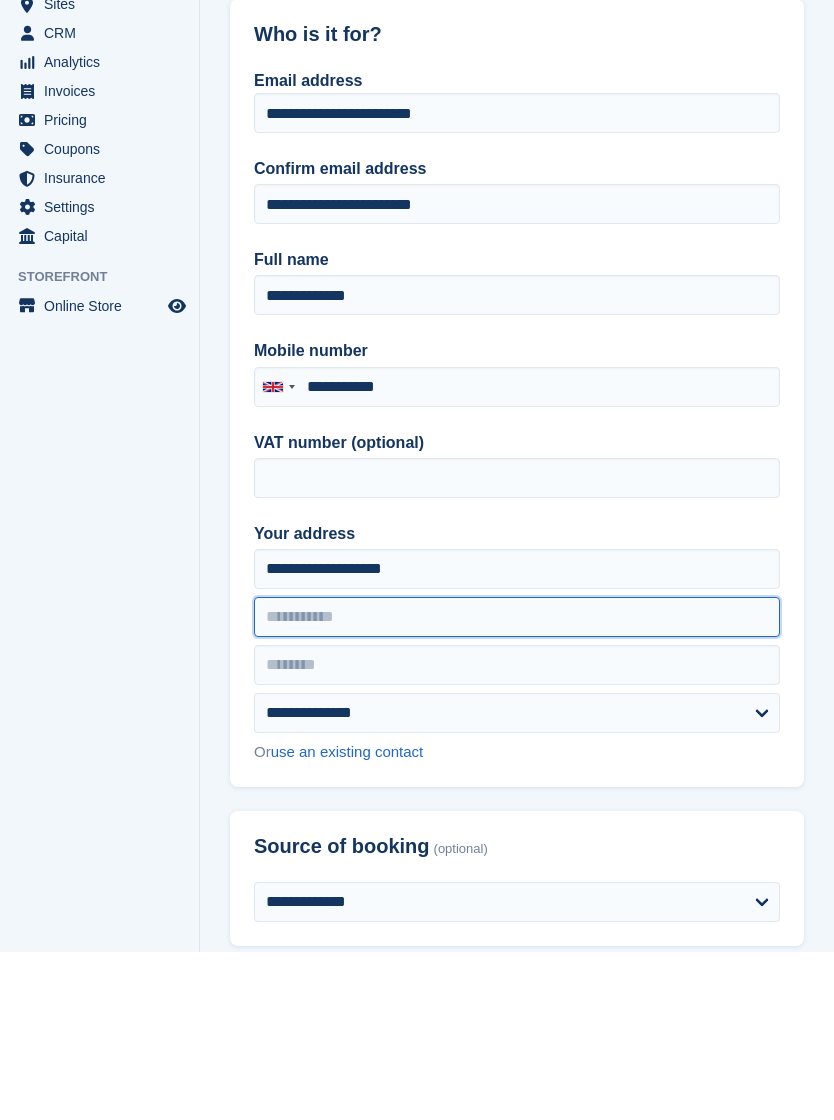 click at bounding box center [517, 785] 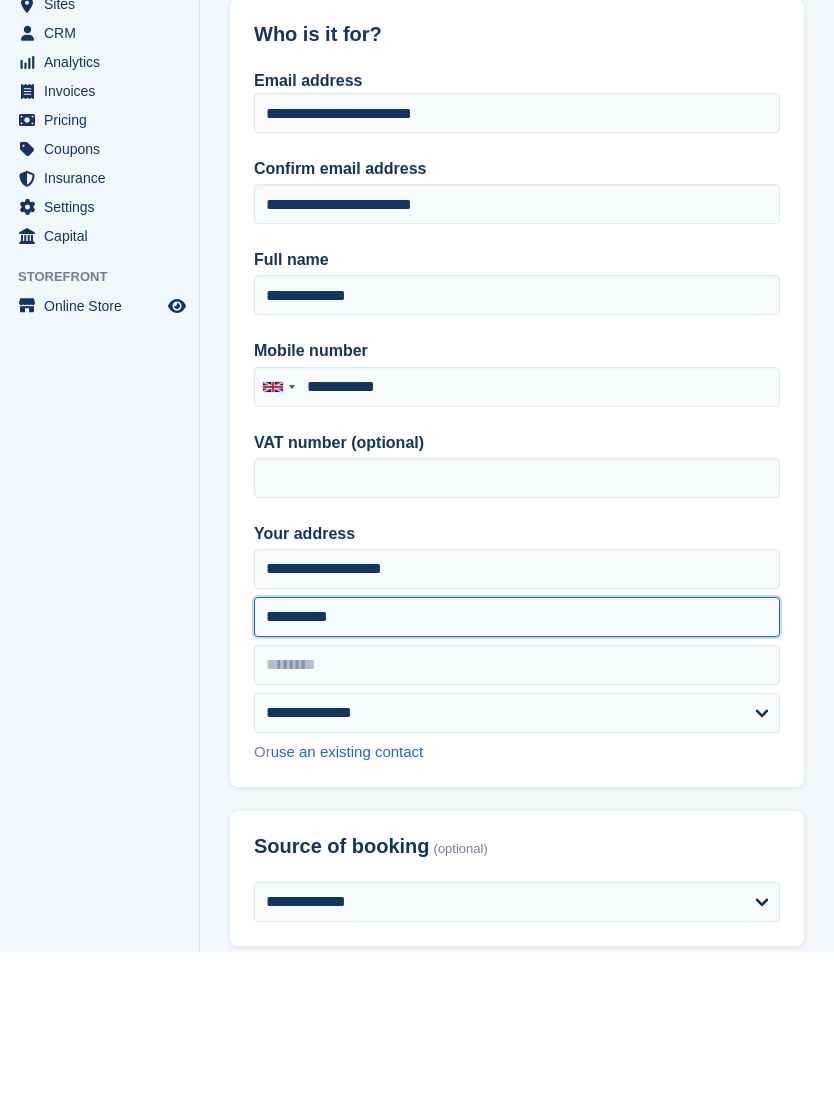 type on "**********" 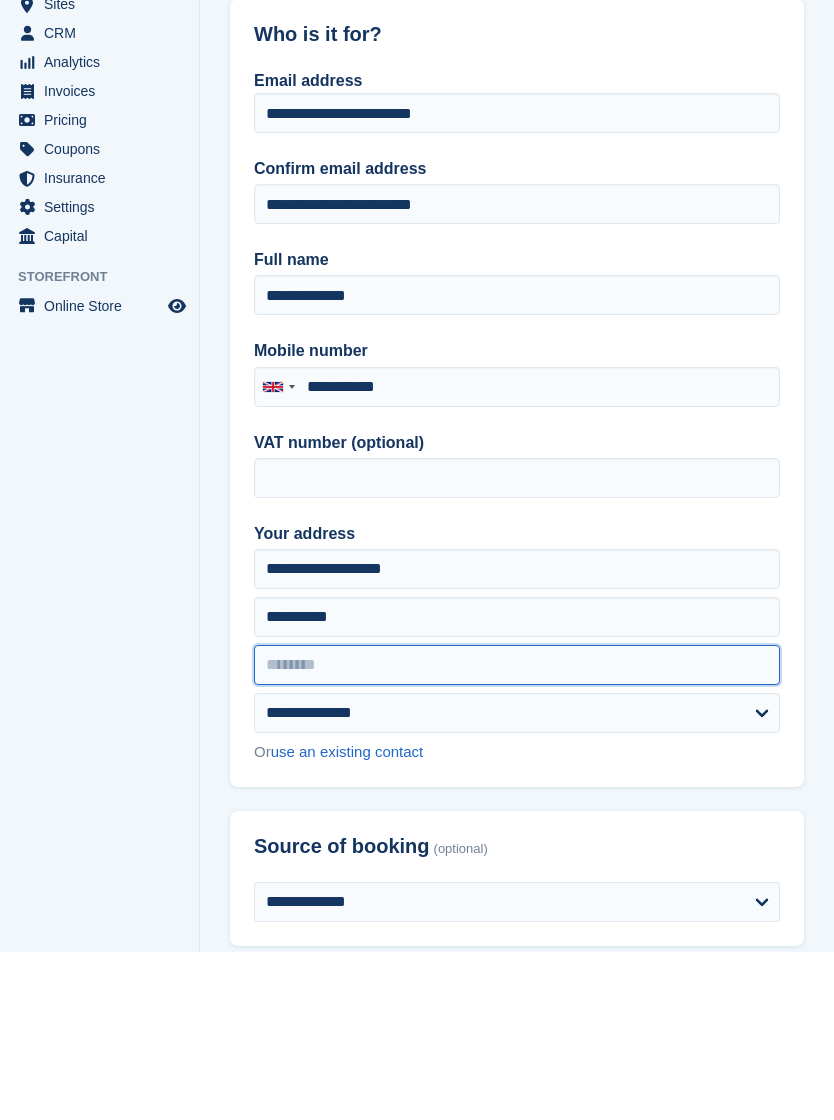 click at bounding box center [517, 833] 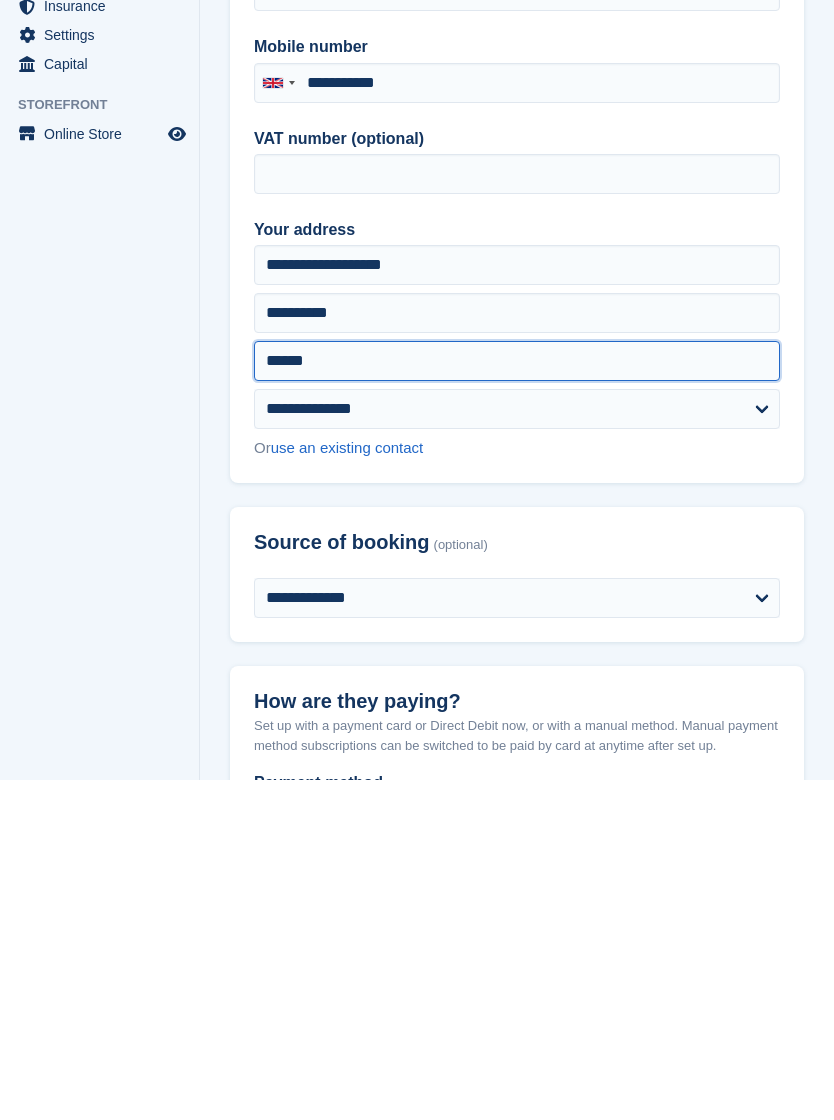 scroll, scrollTop: 133, scrollLeft: 0, axis: vertical 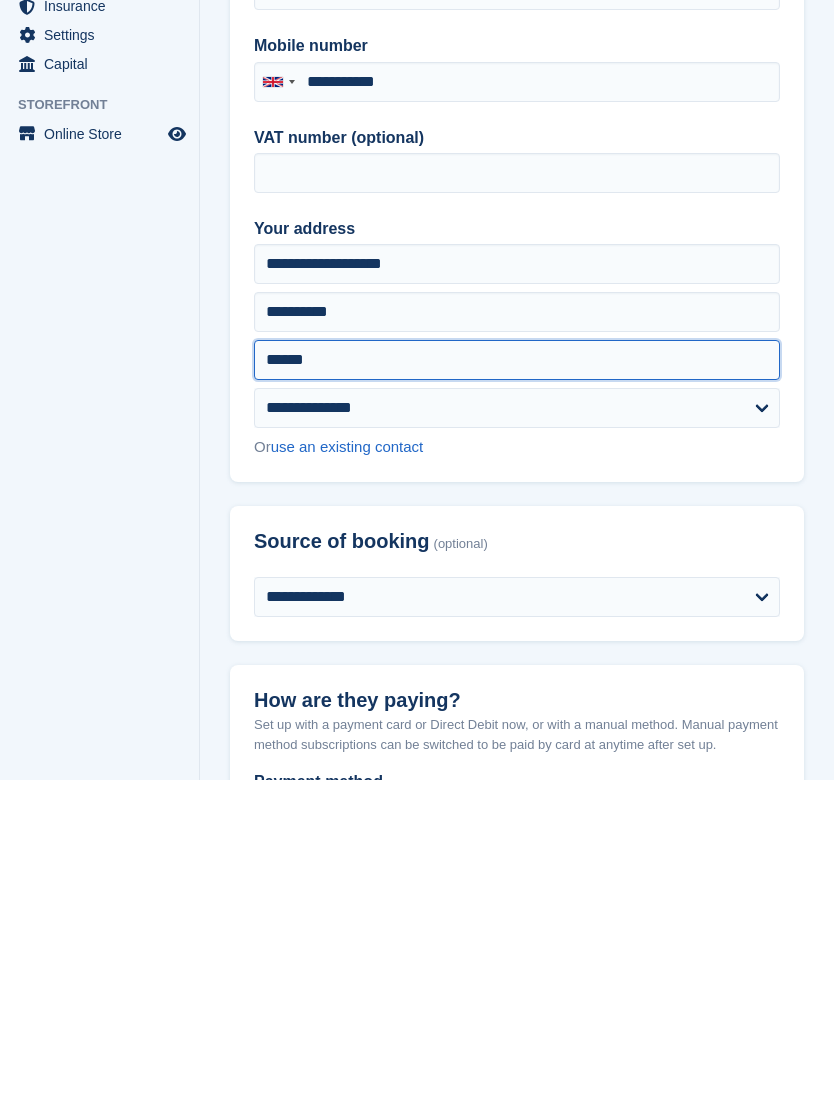 type on "******" 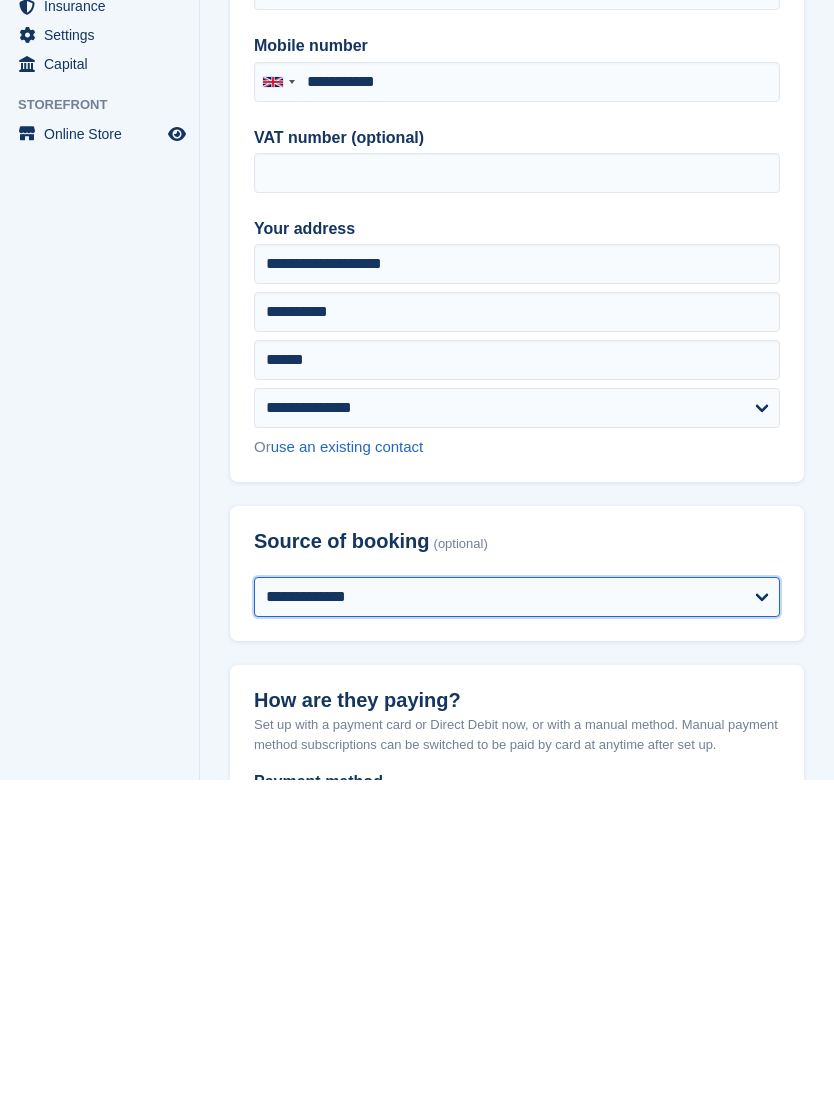 click on "**********" at bounding box center [517, 937] 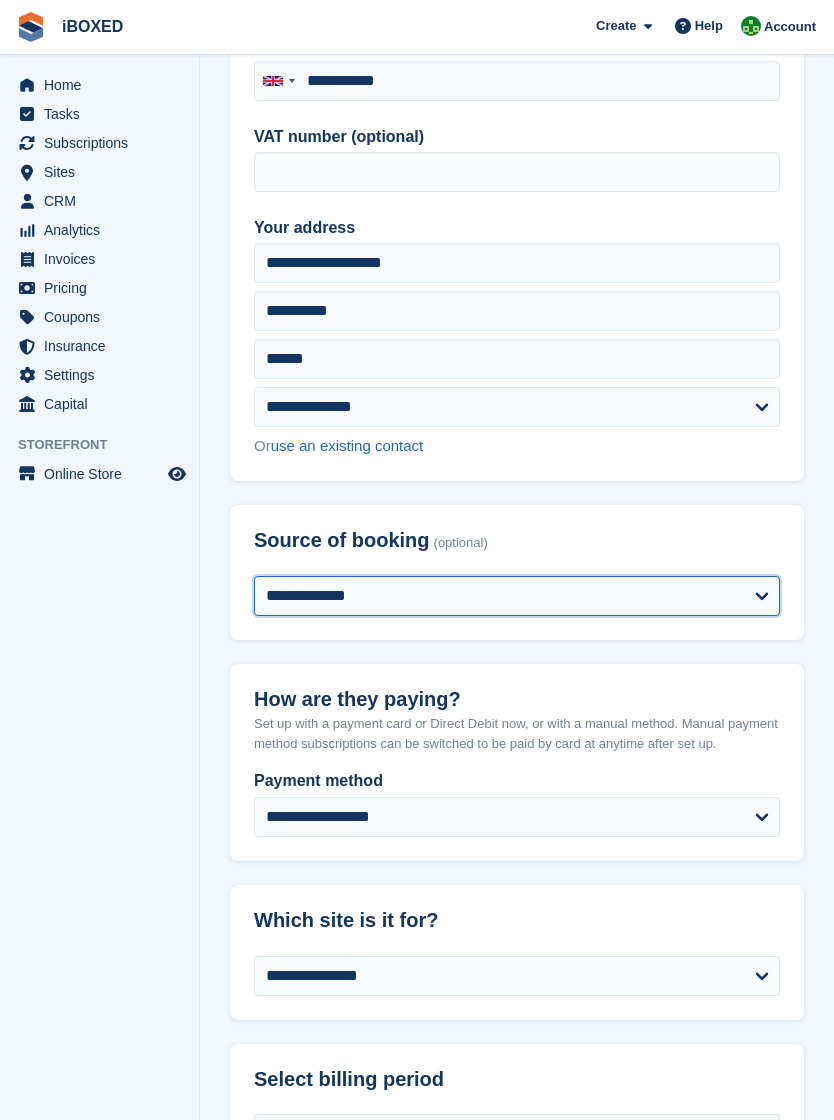 select on "*******" 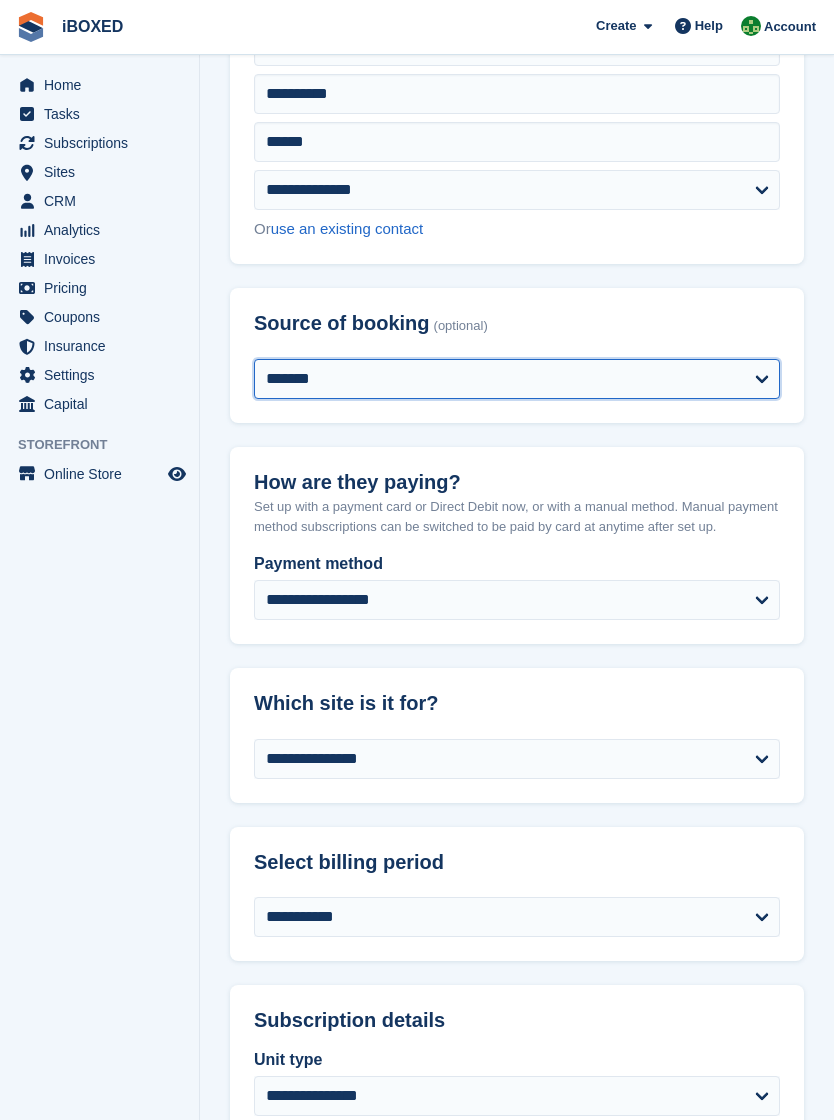 scroll, scrollTop: 695, scrollLeft: 0, axis: vertical 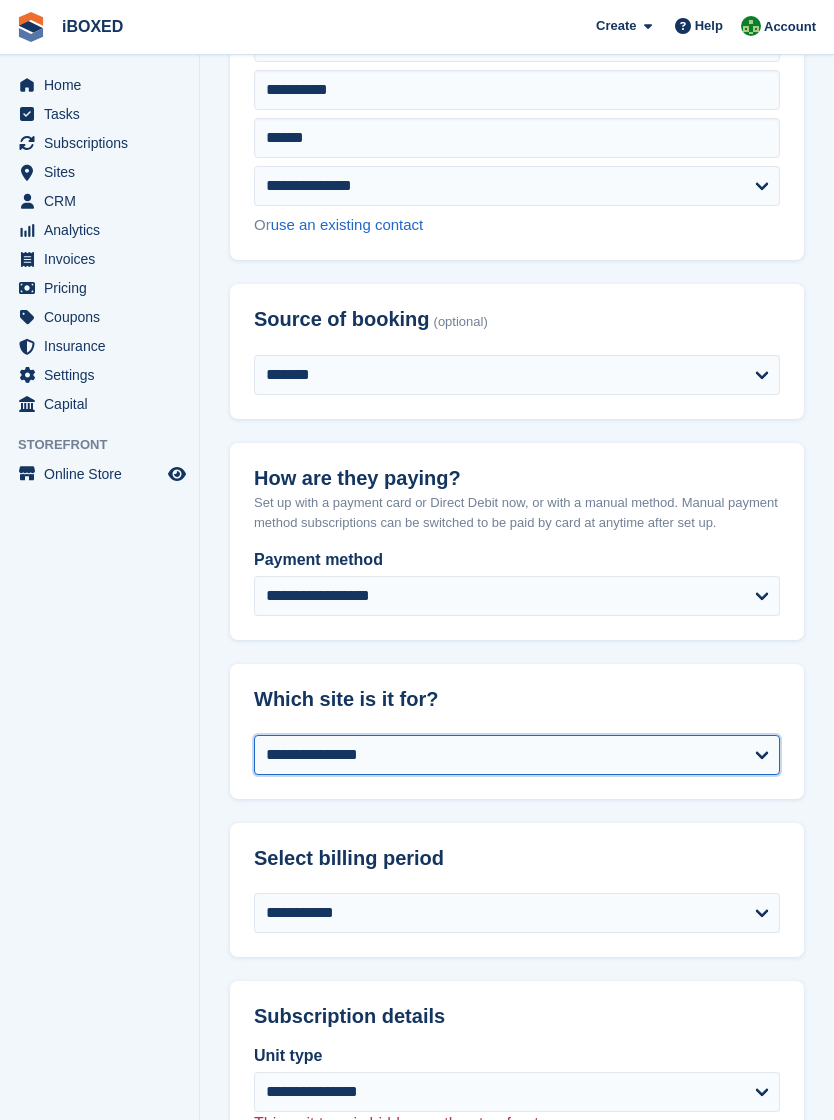 click on "**********" at bounding box center (517, 755) 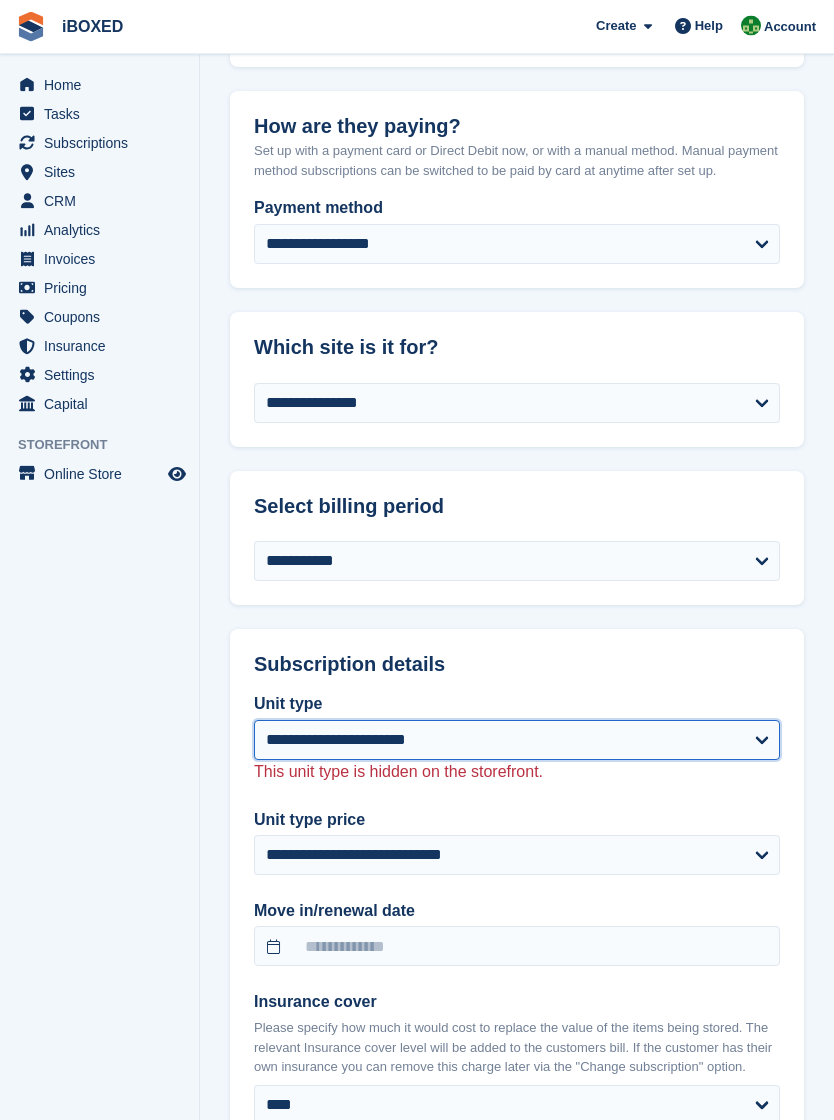click on "**********" at bounding box center (517, 741) 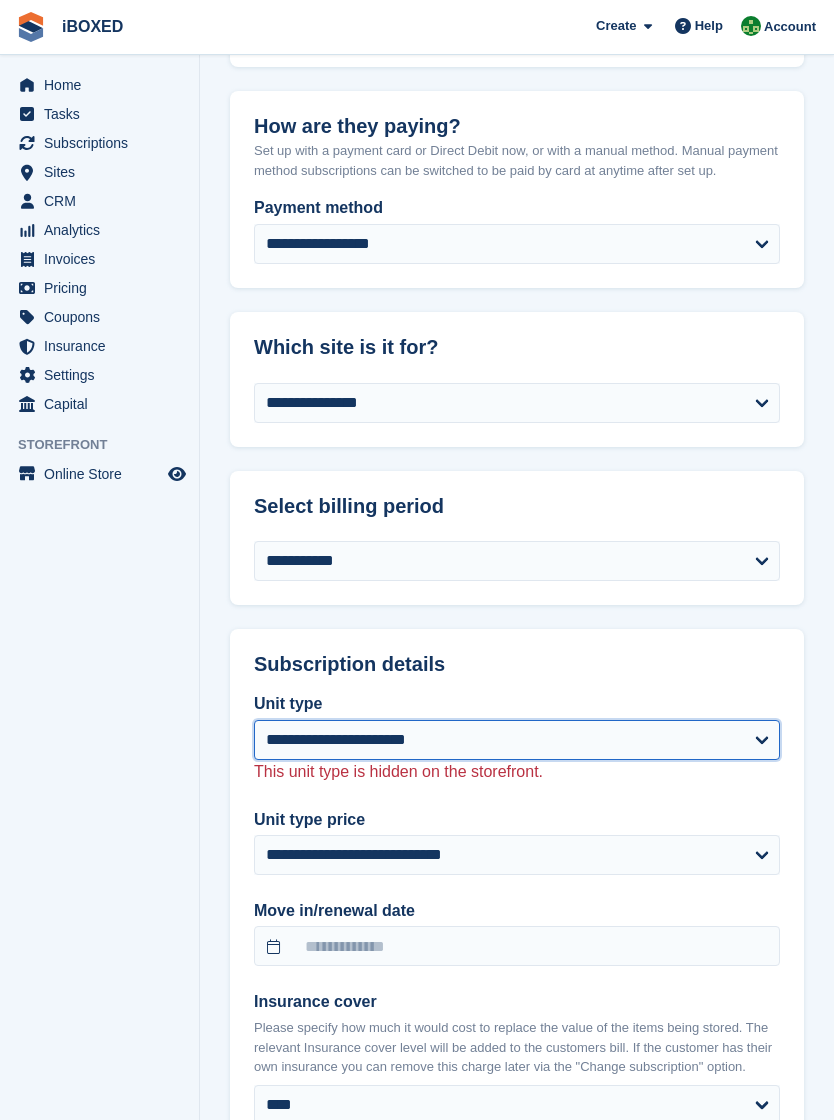 select on "****" 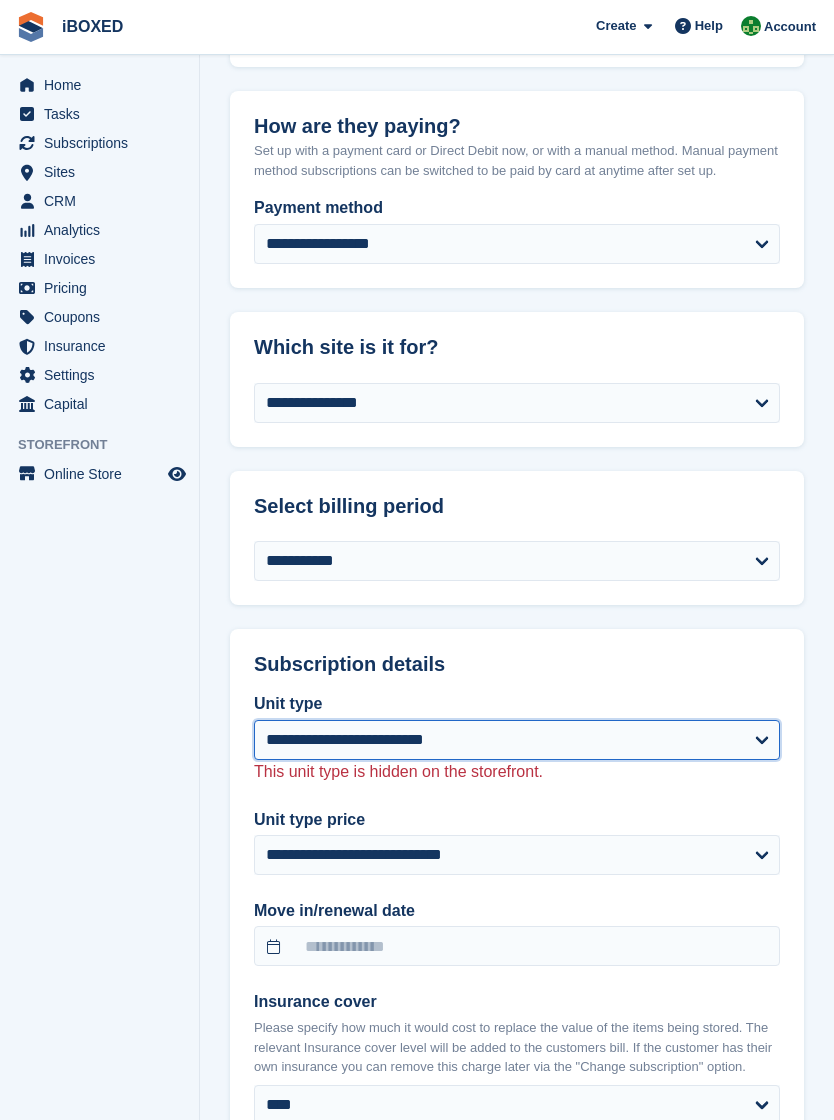 select on "**********" 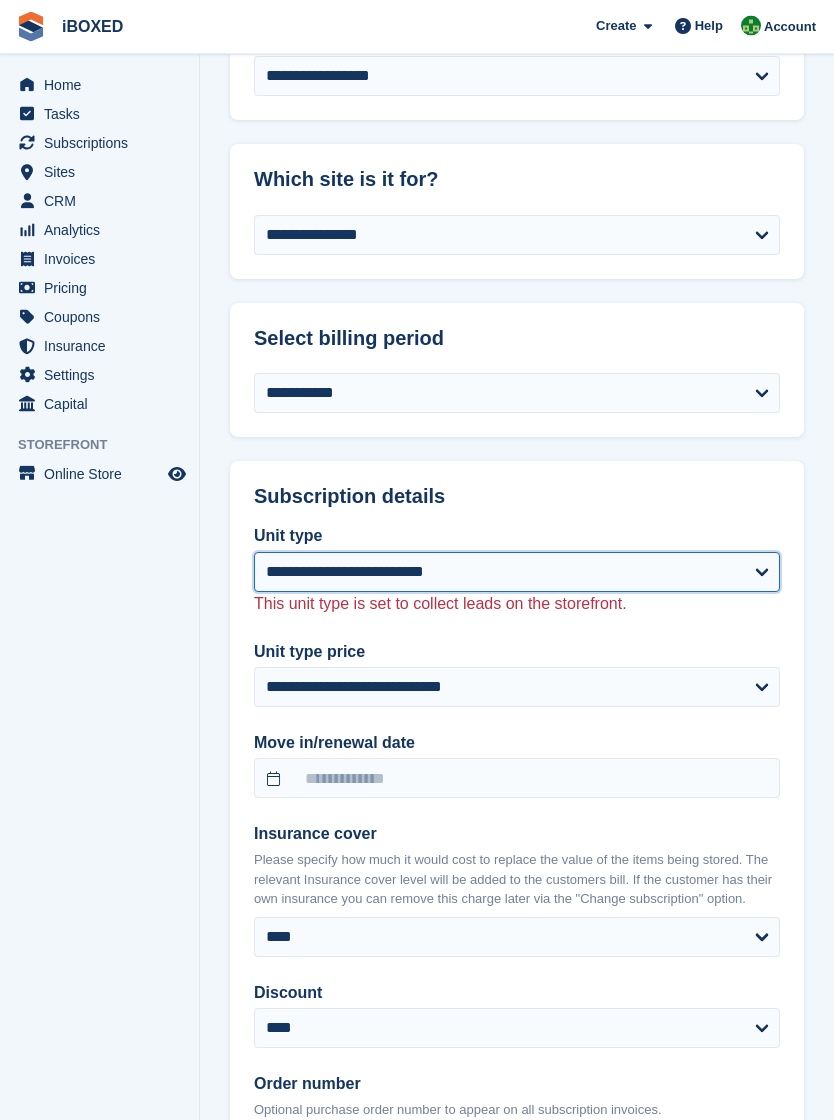 scroll, scrollTop: 1215, scrollLeft: 0, axis: vertical 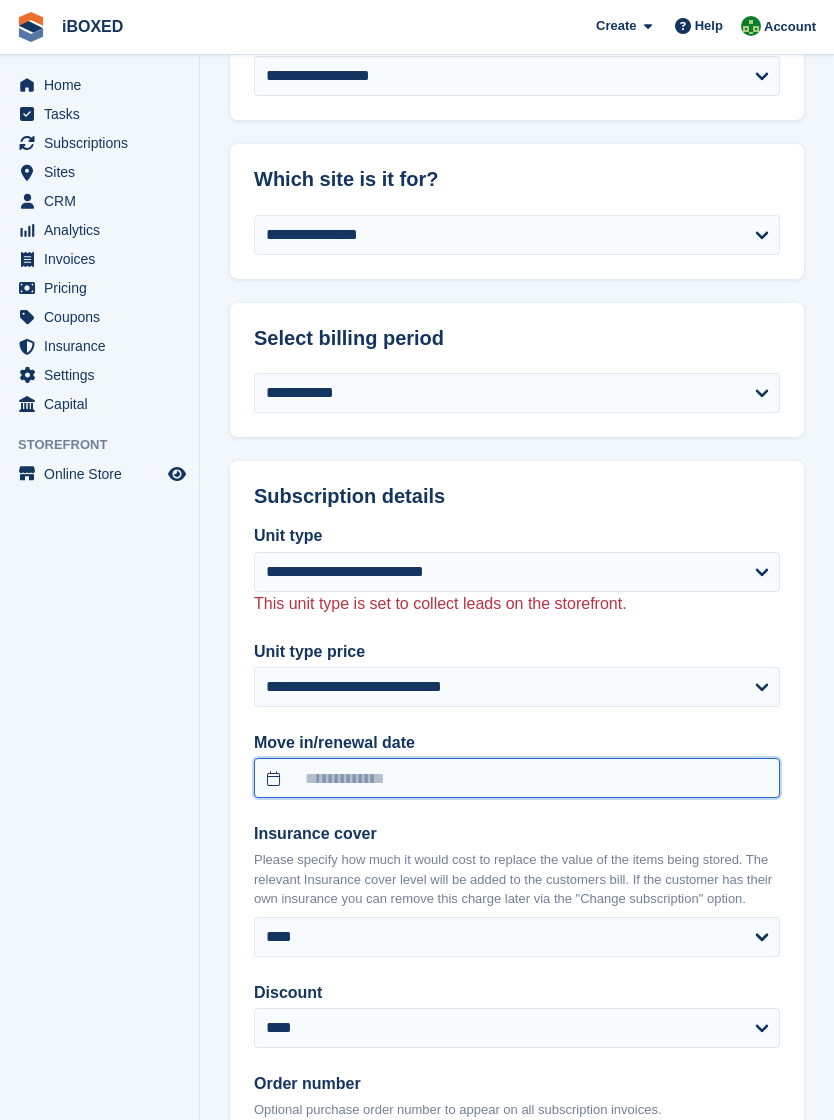 click on "iBOXED
Create
Subscription
Invoice
Contact
Deal
Discount
Page
Help
Chat Support
Submit a support request
Help Center
Get answers to Stora questions
What's New" at bounding box center (417, 390) 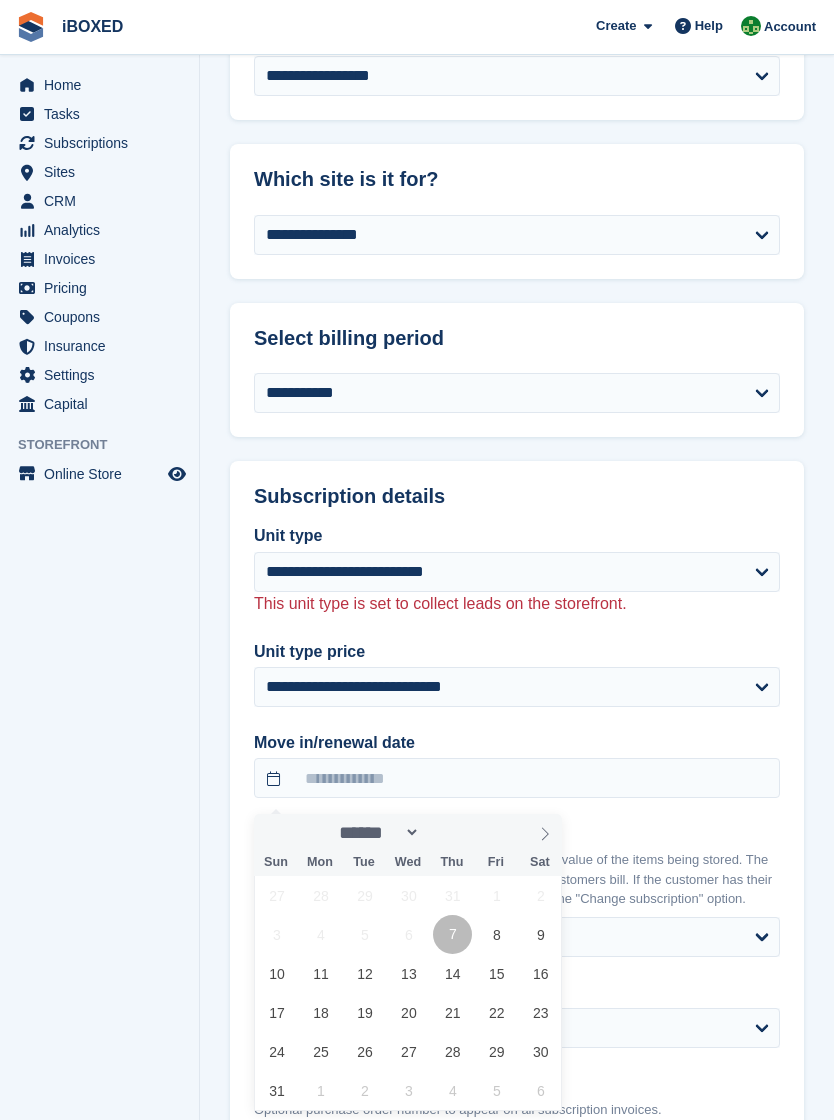 click on "7" at bounding box center (452, 934) 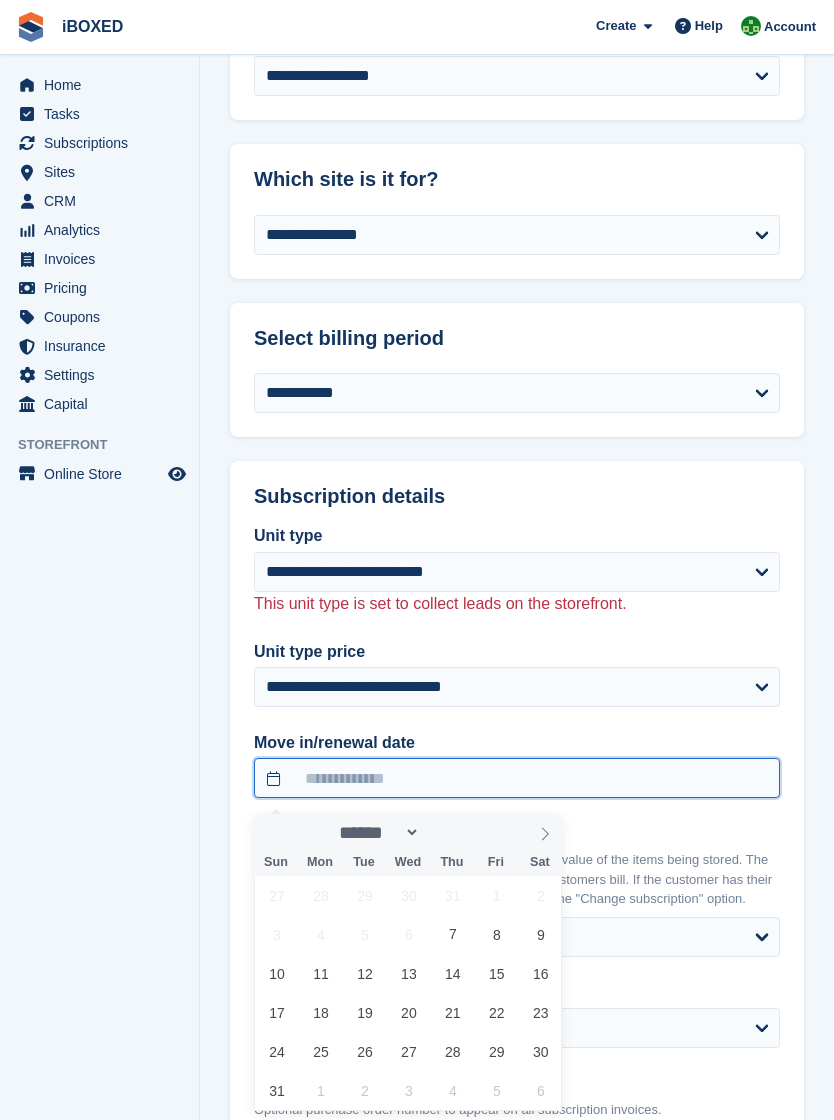 type on "**********" 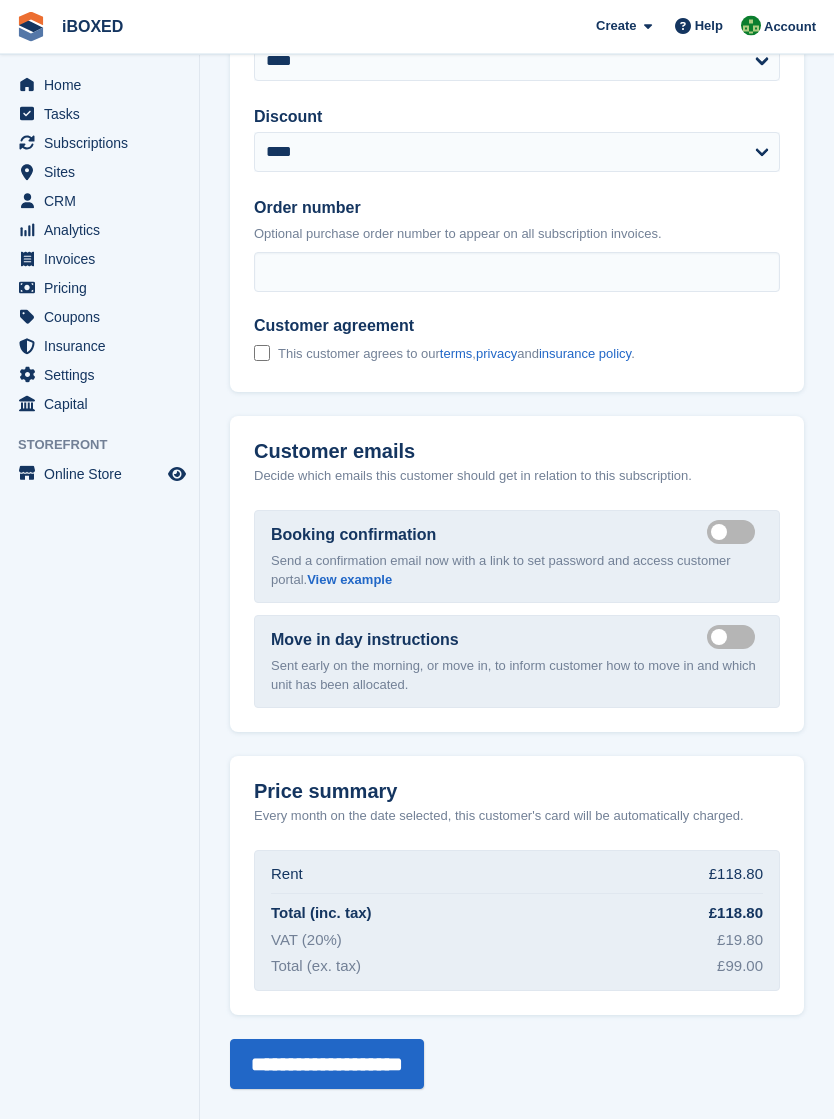 scroll, scrollTop: 2102, scrollLeft: 0, axis: vertical 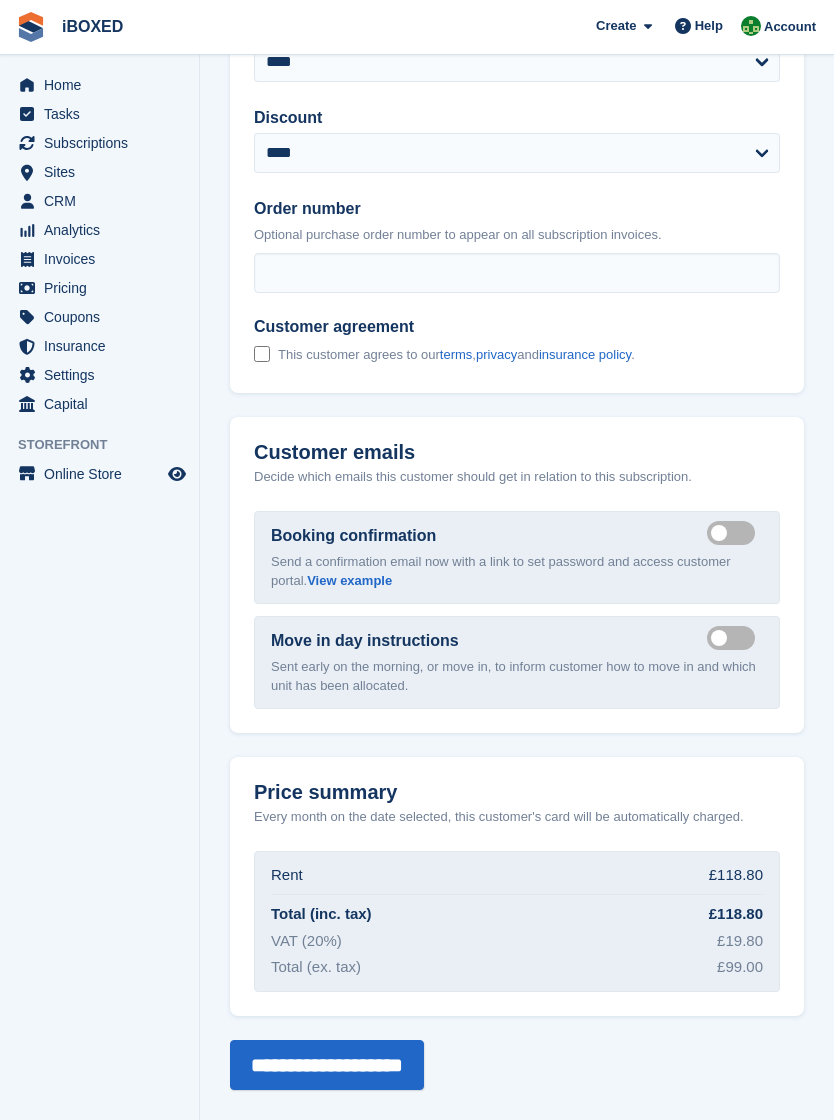click on "**********" at bounding box center [327, 1065] 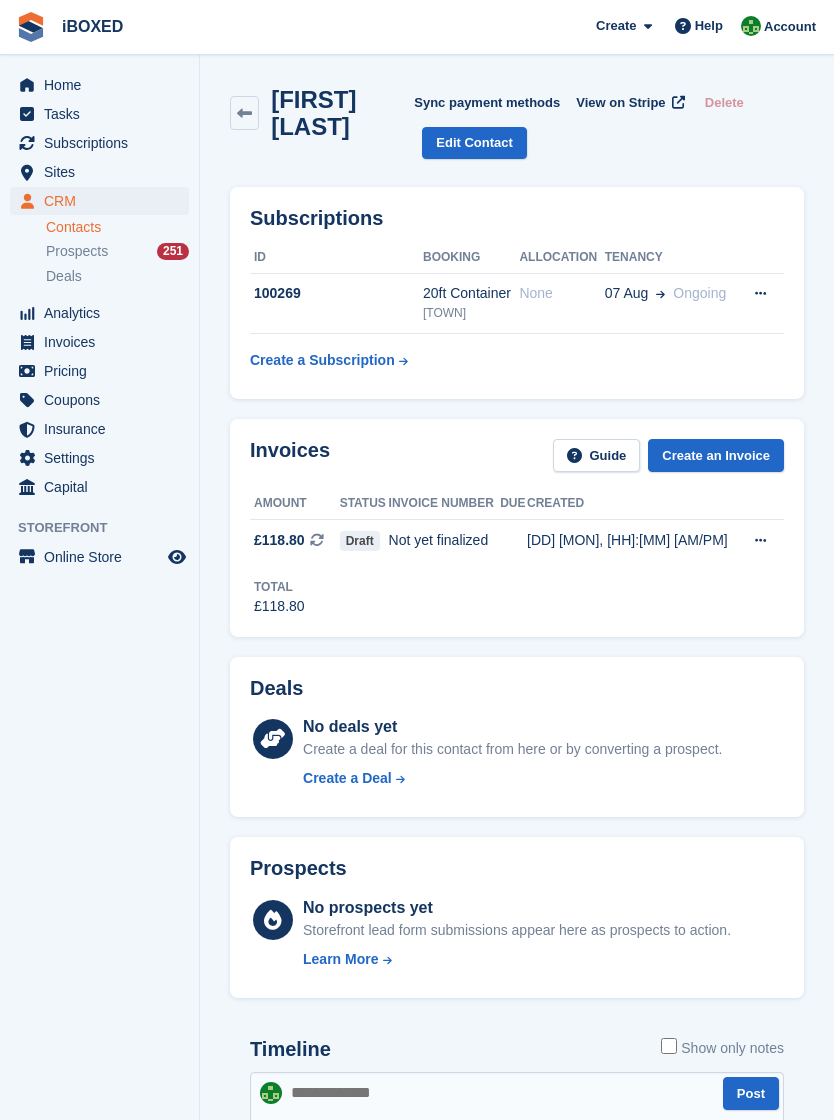 scroll, scrollTop: 0, scrollLeft: 0, axis: both 